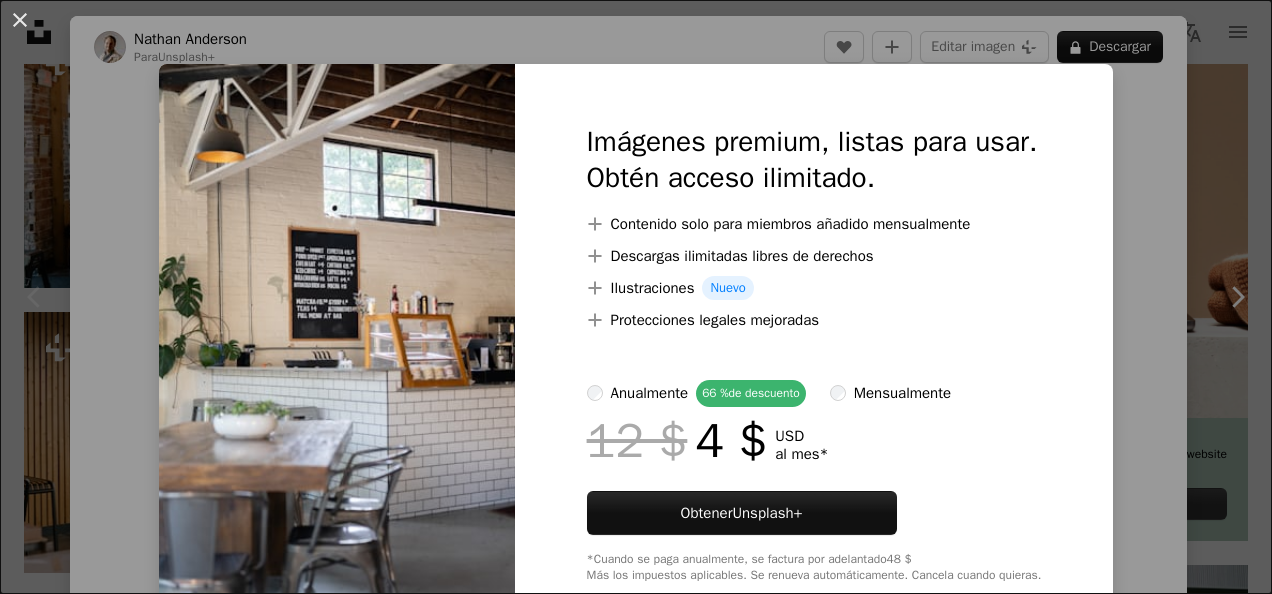 scroll, scrollTop: 300, scrollLeft: 0, axis: vertical 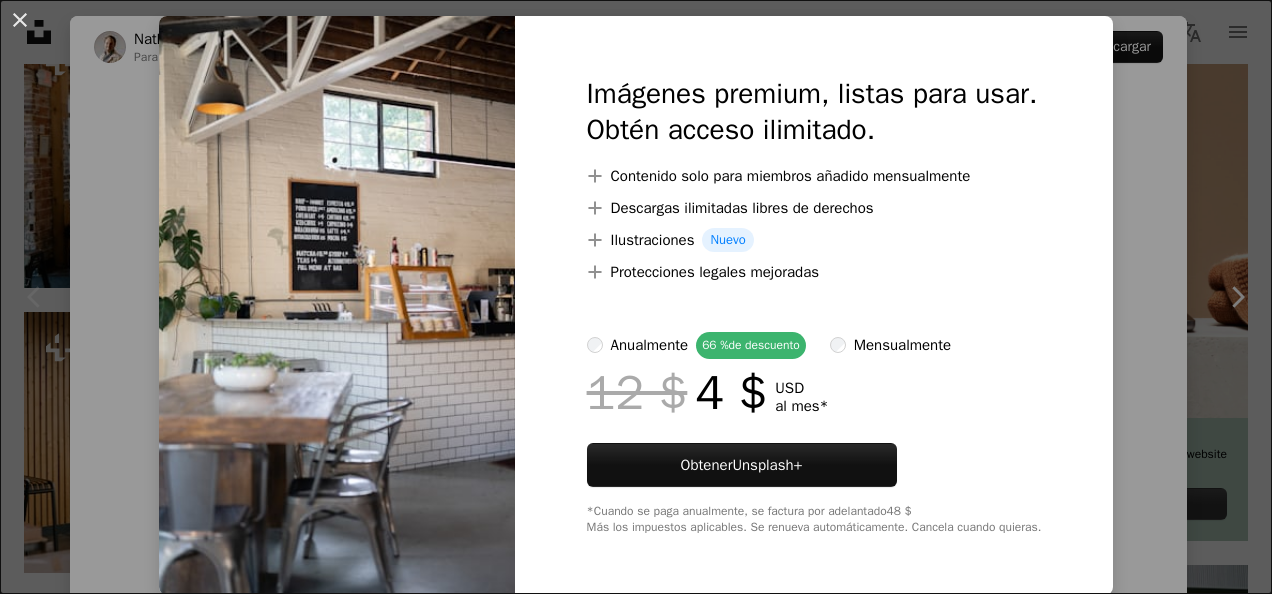 click on "An X shape Imágenes premium, listas para usar. Obtén acceso ilimitado. A plus sign Contenido solo para miembros añadido mensualmente A plus sign Descargas ilimitadas libres de derechos A plus sign Ilustraciones  Nuevo A plus sign Protecciones legales mejoradas anualmente 66 %  de descuento mensualmente 12 $   4 $ USD al mes * Obtener  Unsplash+ *Cuando se paga anualmente, se factura por adelantado  48 $ Más los impuestos aplicables. Se renueva automáticamente. Cancela cuando quieras." at bounding box center [636, 297] 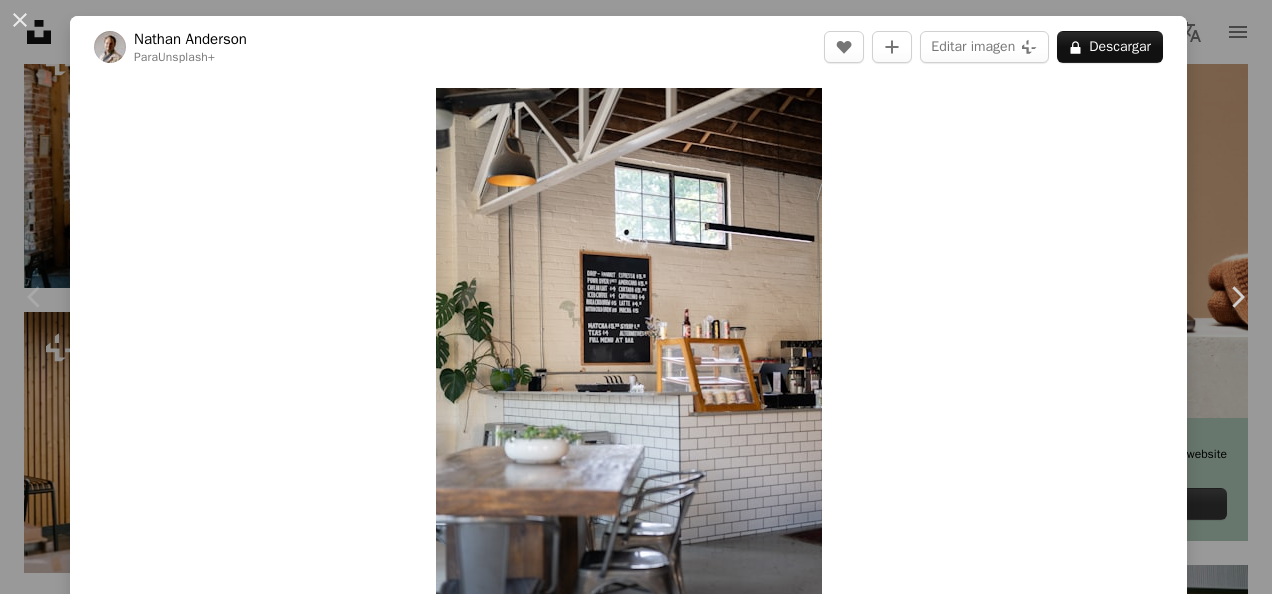 click on "An X shape Chevron left Chevron right [FIRST] [LAST] Para Unsplash+ A heart A plus sign Editar imagen Plus sign for Unsplash+ A lock Descargar Zoom in A forward-right arrow Compartir More Actions Calendar outlined Publicado el 4 de octubre de 2022 Safety Con la Licencia Unsplash+ restaurante cafetería cafetería Pequeña empresa comedor menú Creta Fondo de la cafetería Panini lista de precios Menú Restaurante Tablero de menú Fondos De esta serie Chevron right Plus sign for Unsplash+ Plus sign for Unsplash+ Plus sign for Unsplash+ Plus sign for Unsplash+ Plus sign for Unsplash+ Plus sign for Unsplash+ Plus sign for Unsplash+ Plus sign for Unsplash+ Plus sign for Unsplash+ Plus sign for Unsplash+ Imágenes relacionadas Plus sign for Unsplash+ A heart A plus sign [FIRST] [LAST] Para Unsplash+ A lock Descargar Plus sign for Unsplash+ A heart A plus sign [FIRST] [LAST] Para Unsplash+ A lock Descargar Plus sign for Unsplash+ A heart A plus sign [FIRST] [LAST] Para Unsplash+ A lock Descargar" at bounding box center [636, 297] 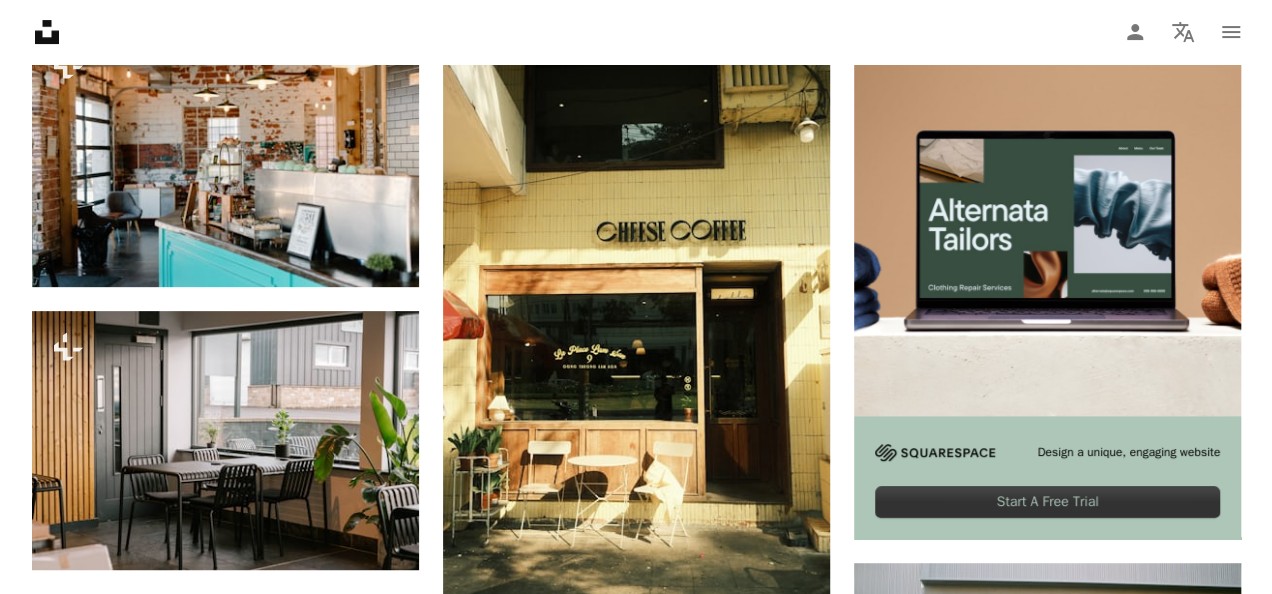 scroll, scrollTop: 300, scrollLeft: 0, axis: vertical 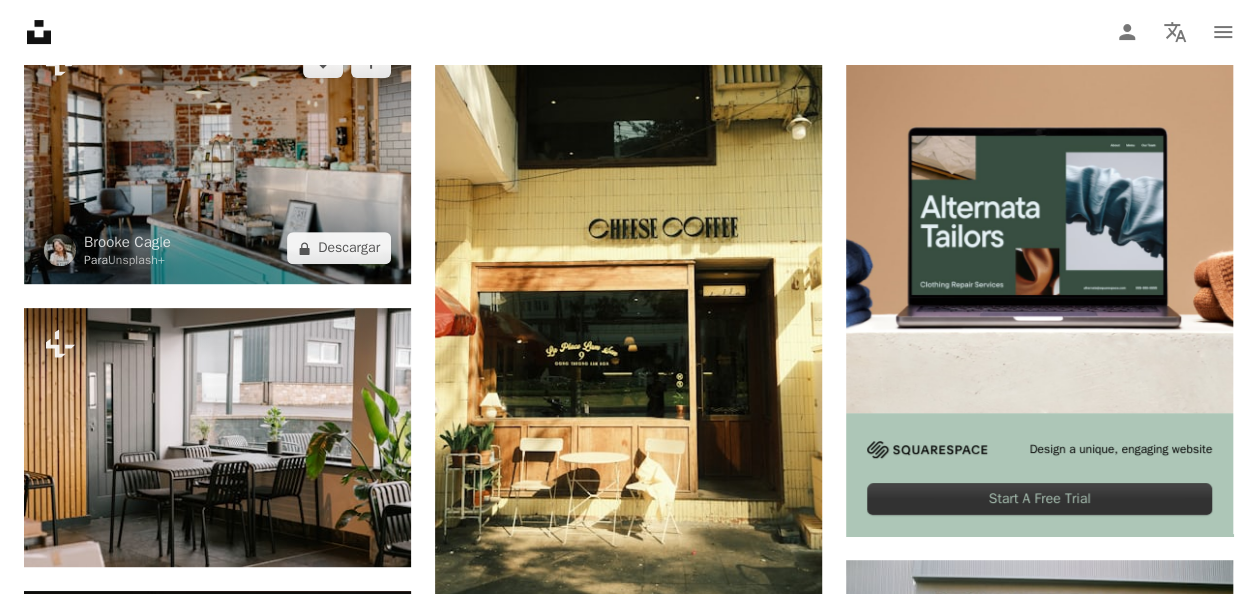 click at bounding box center [217, 155] 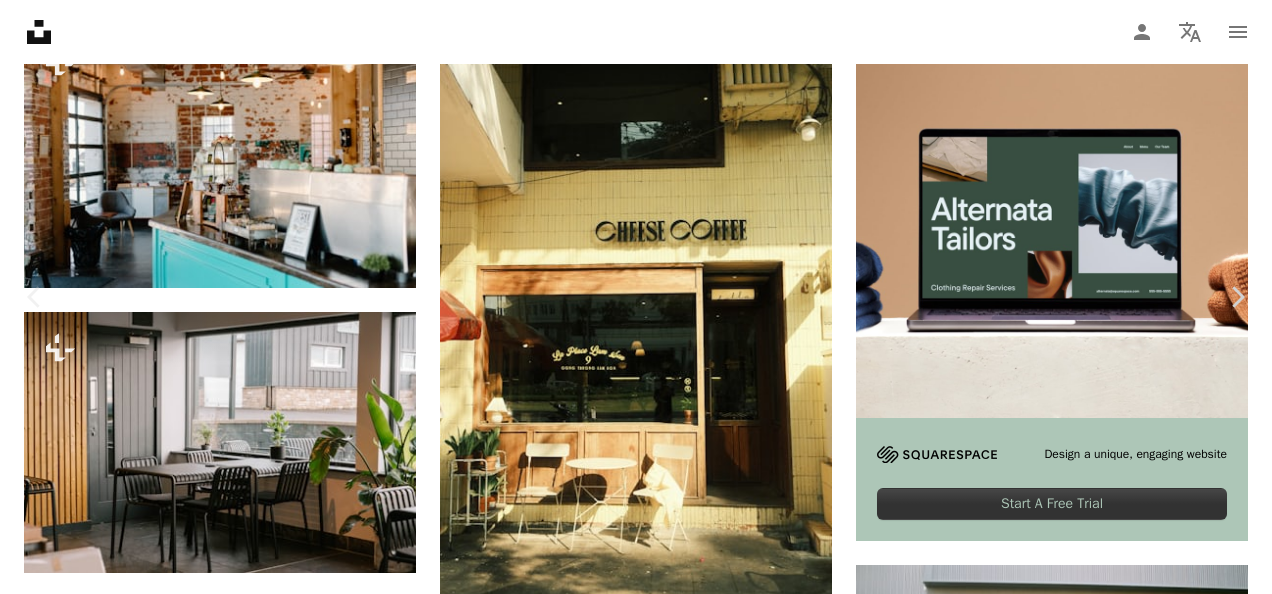 scroll, scrollTop: 1500, scrollLeft: 0, axis: vertical 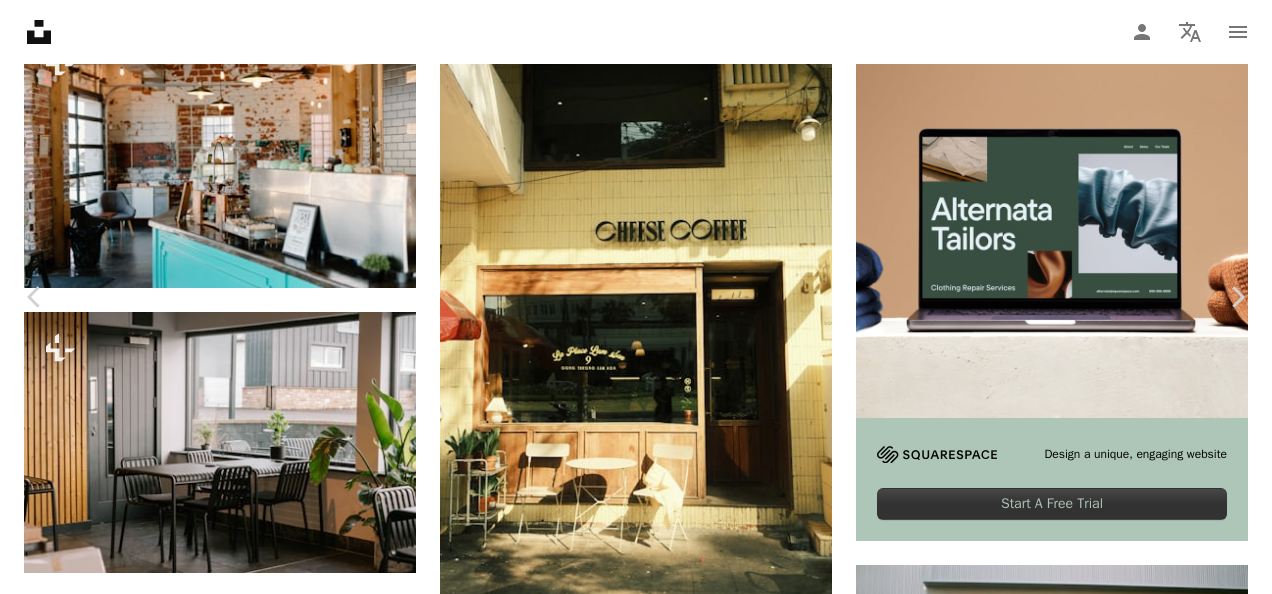 click on "A lock   Descargar" at bounding box center [1110, 4421] 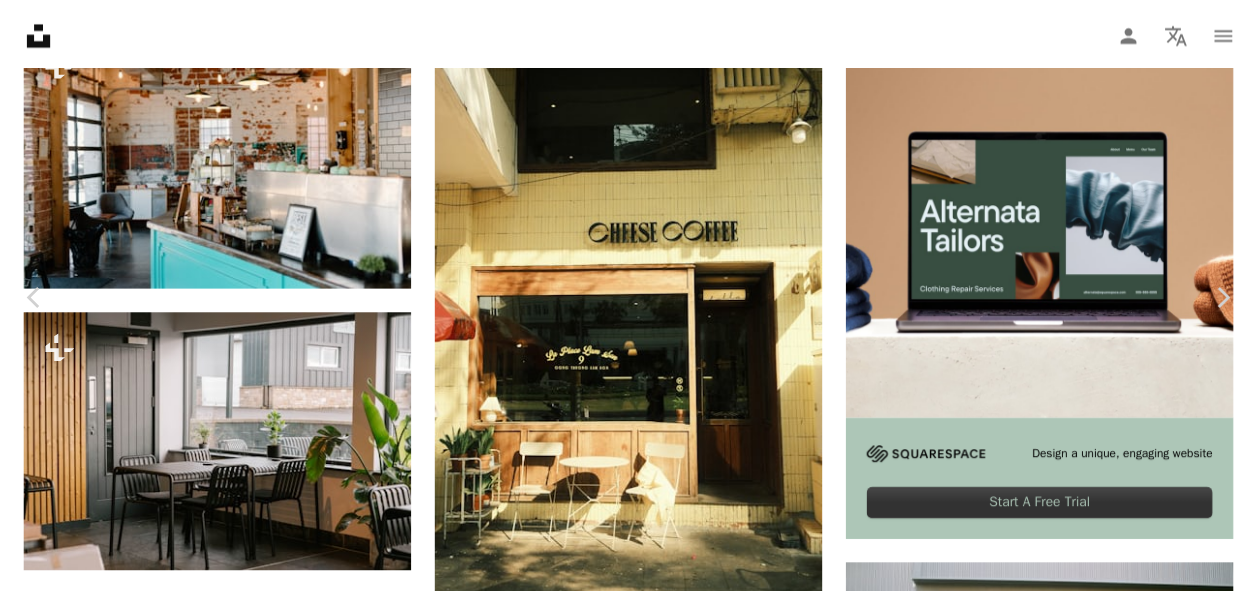 scroll, scrollTop: 48, scrollLeft: 0, axis: vertical 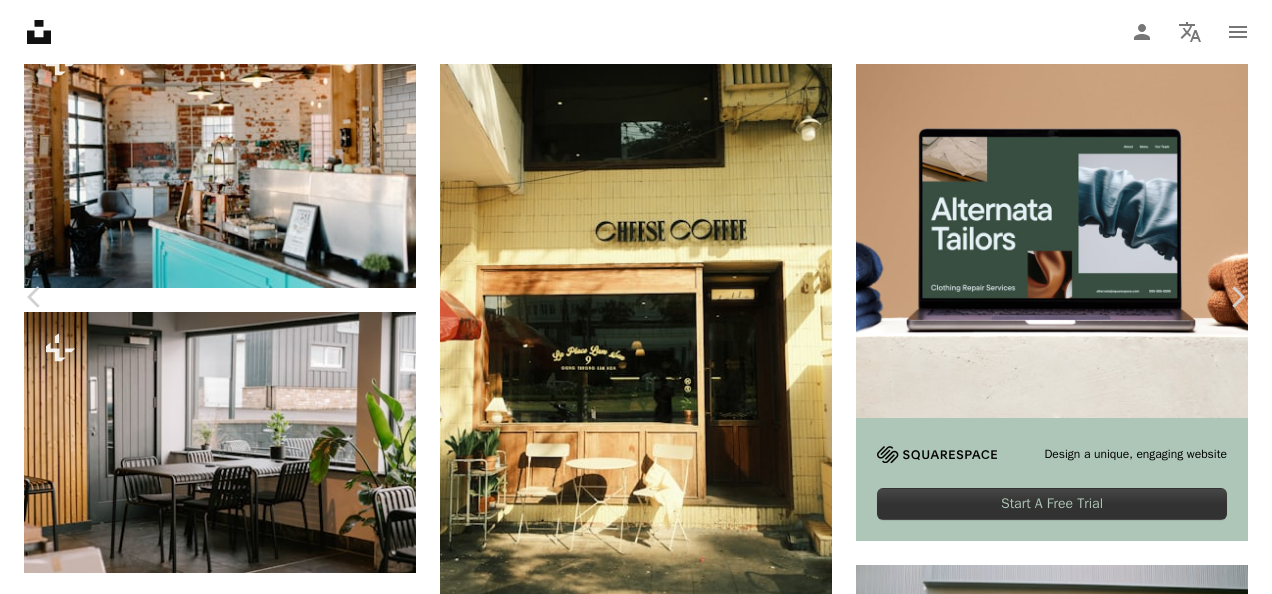 click on "An X shape Imágenes premium, listas para usar. Obtén acceso ilimitado. A plus sign Contenido solo para miembros añadido mensualmente A plus sign Descargas ilimitadas libres de derechos A plus sign Ilustraciones  Nuevo A plus sign Protecciones legales mejoradas anualmente 66 %  de descuento mensualmente 12 $   4 $ USD al mes * Obtener  Unsplash+ *Cuando se paga anualmente, se factura por adelantado  48 $ Más los impuestos aplicables. Se renueva automáticamente. Cancela cuando quieras." at bounding box center [636, 4671] 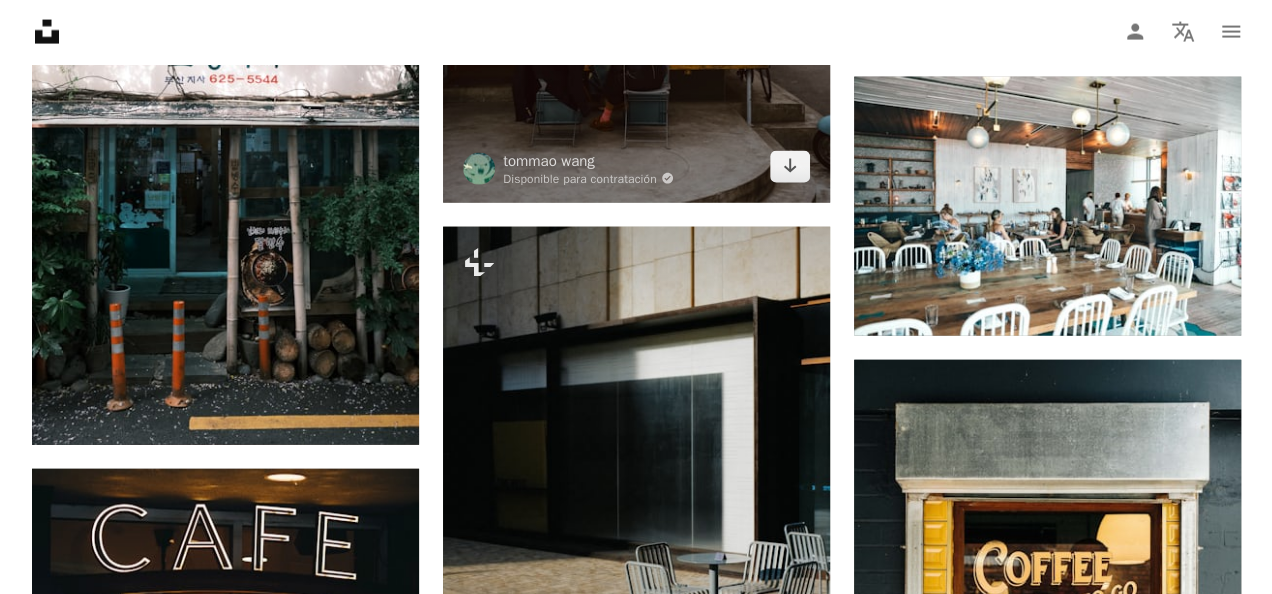 scroll, scrollTop: 2200, scrollLeft: 0, axis: vertical 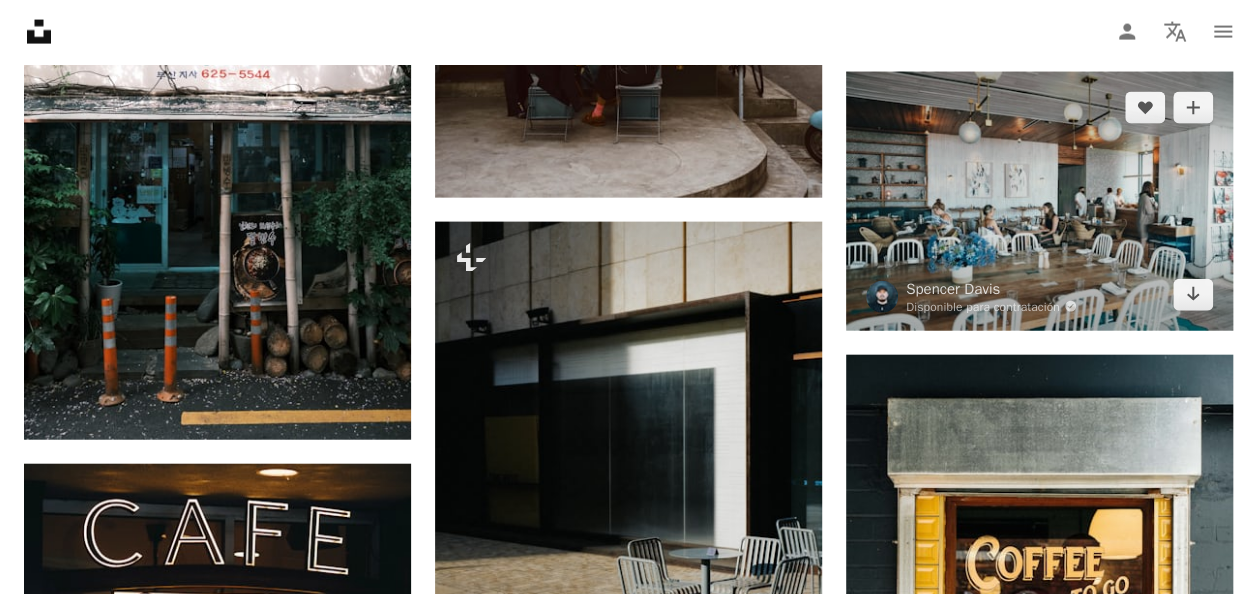 click at bounding box center [1039, 201] 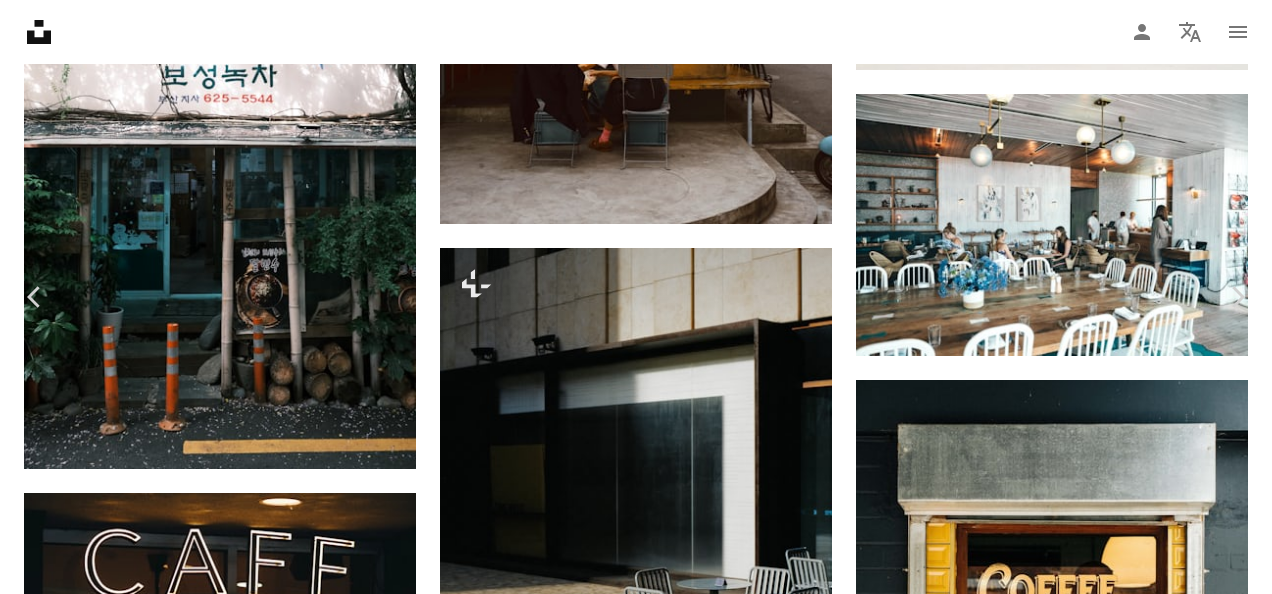 scroll, scrollTop: 7494, scrollLeft: 0, axis: vertical 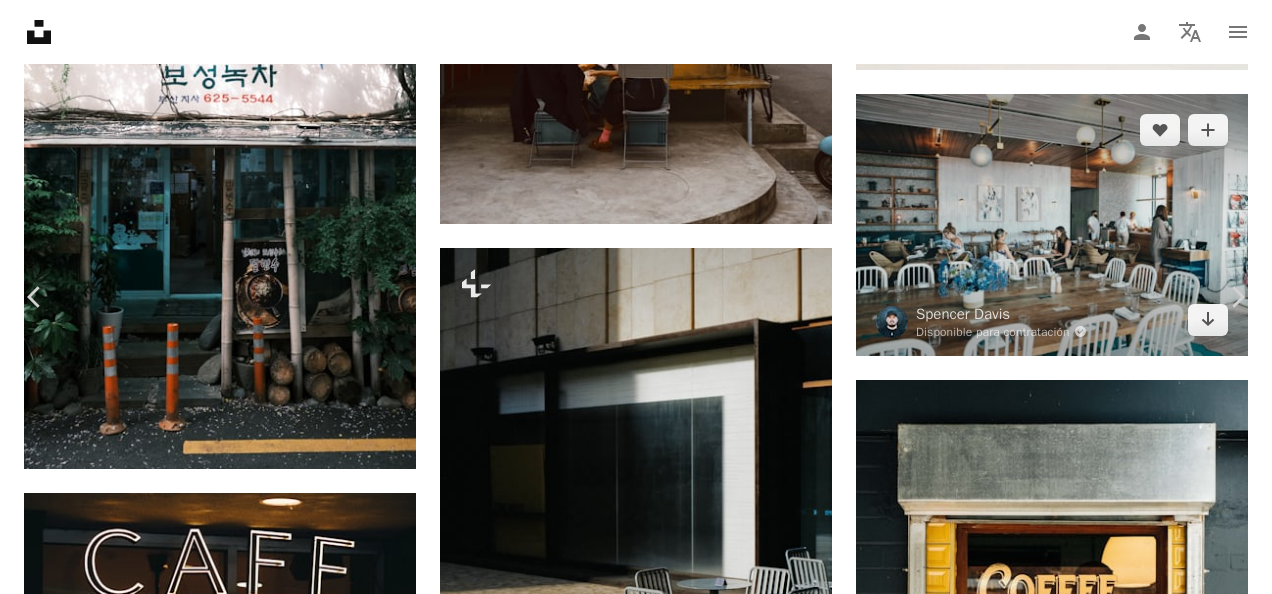 click on "An X shape Chevron left Chevron right [FIRST] [LAST] Para Unsplash+ A heart A plus sign Editar imagen Plus sign for Unsplash+ A lock Descargar Zoom in A forward-right arrow Compartir More Actions Calendar outlined Publicado el 4 de octubre de 2022 Safety Con la Licencia Unsplash+ restaurante cafetería cafetería Pequeña empresa comedor menú Creta Fondo de la cafetería Panini lista de precios Menú Restaurante Tablero de menú Fondos De esta serie Chevron right Plus sign for Unsplash+ Plus sign for Unsplash+ Plus sign for Unsplash+ Plus sign for Unsplash+ Plus sign for Unsplash+ Plus sign for Unsplash+ Plus sign for Unsplash+ Plus sign for Unsplash+ Plus sign for Unsplash+ Plus sign for Unsplash+ Imágenes relacionadas Plus sign for Unsplash+ A heart A plus sign [FIRST] [LAST] Para Unsplash+ A lock Descargar Plus sign for Unsplash+ A heart A plus sign [FIRST] [LAST] Para Unsplash+ A lock Descargar Plus sign for Unsplash+ A heart A plus sign [FIRST] [LAST] Para Unsplash+ A lock Descargar" at bounding box center [636, 6456] 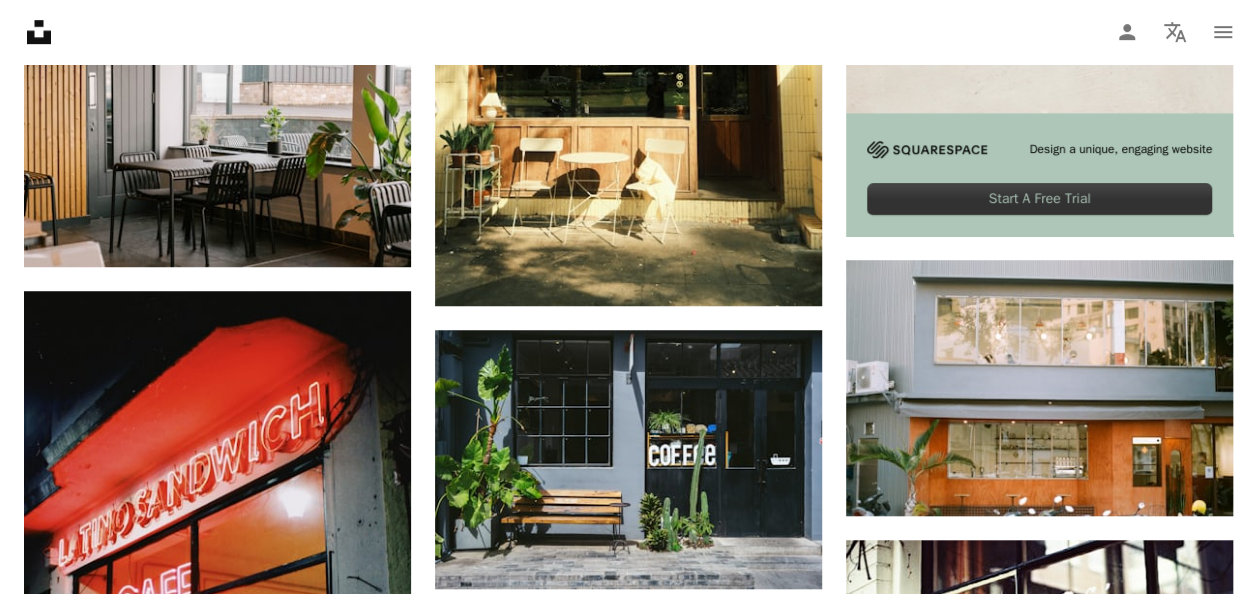 scroll, scrollTop: 0, scrollLeft: 0, axis: both 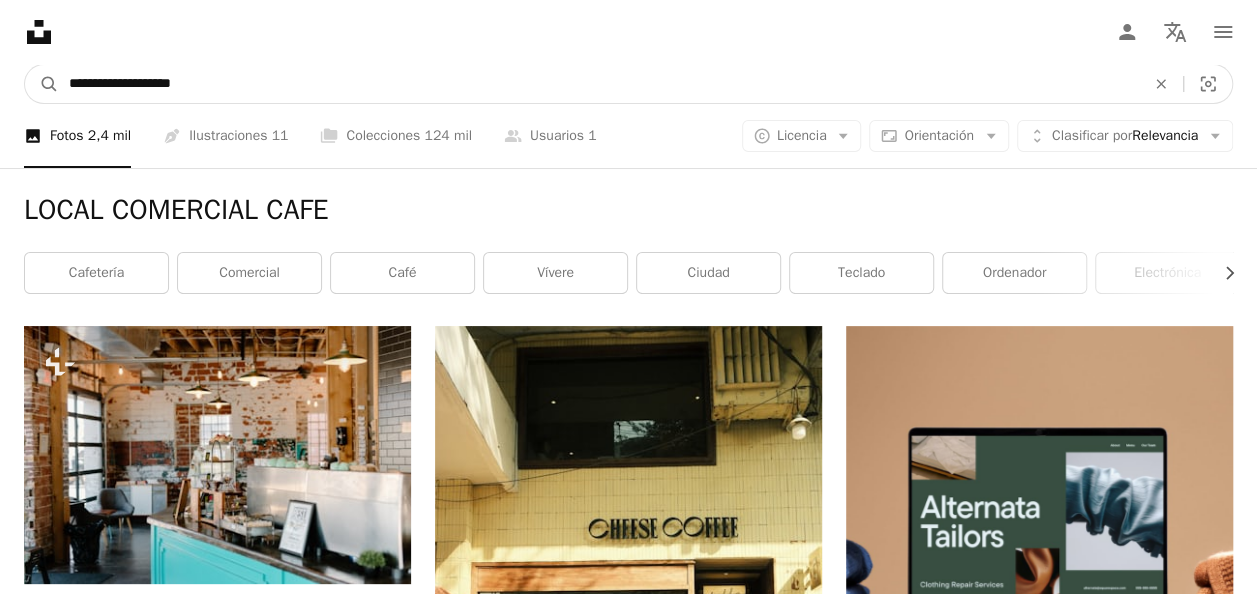 drag, startPoint x: 309, startPoint y: 84, endPoint x: -29, endPoint y: 94, distance: 338.1479 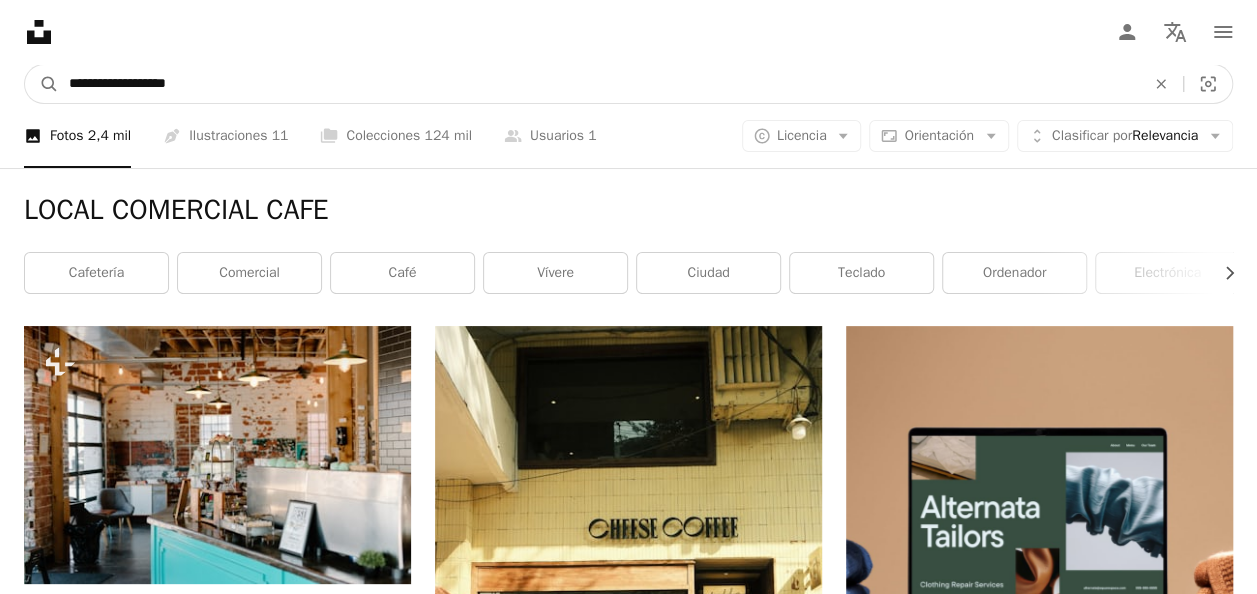 type on "**********" 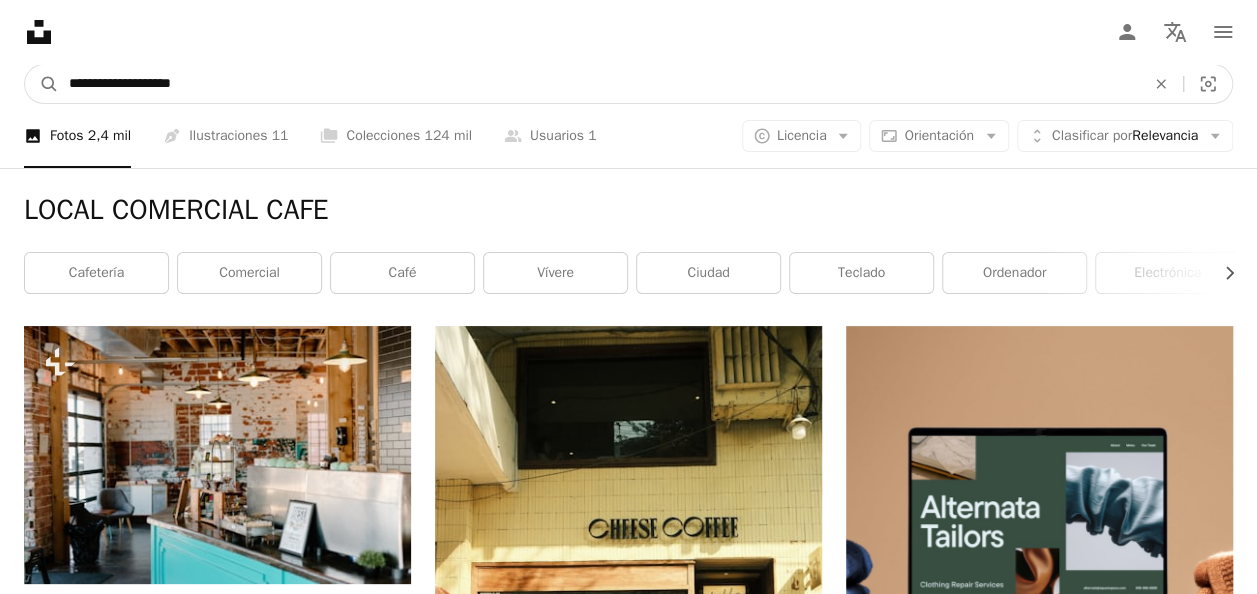 click on "A magnifying glass" at bounding box center (42, 84) 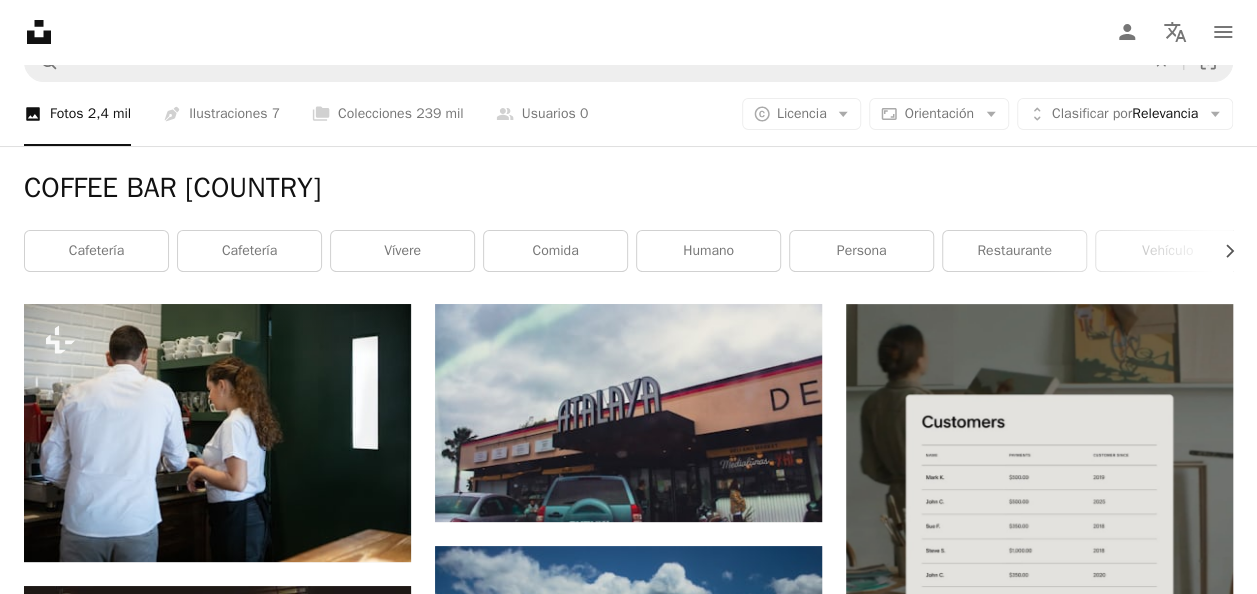scroll, scrollTop: 0, scrollLeft: 0, axis: both 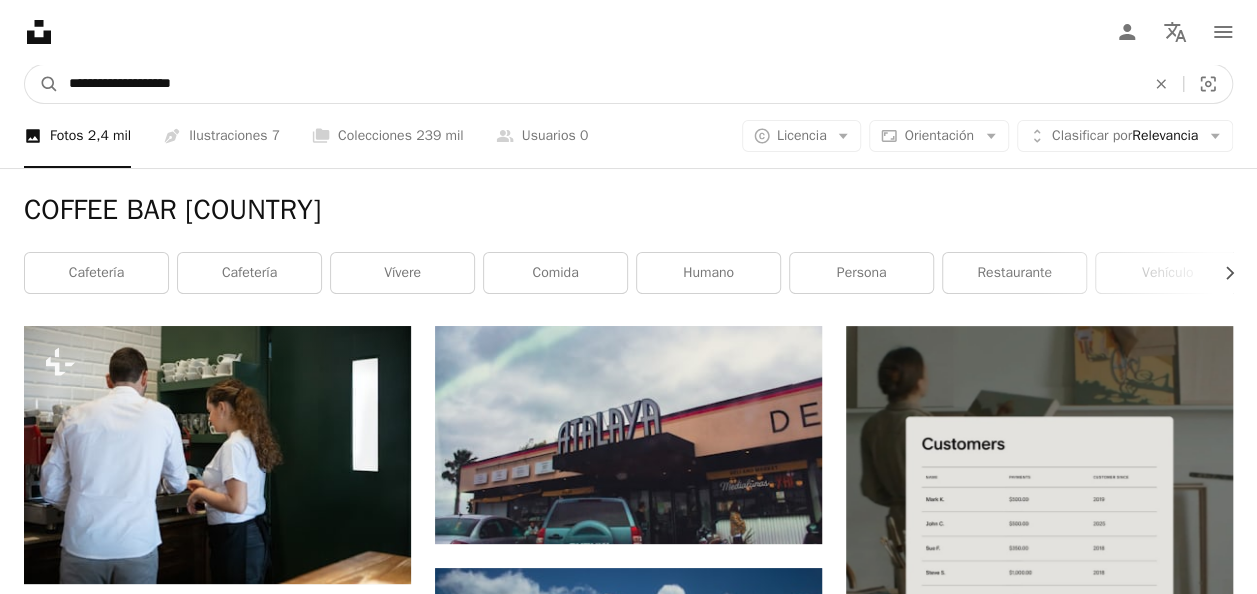 click on "**********" at bounding box center (599, 84) 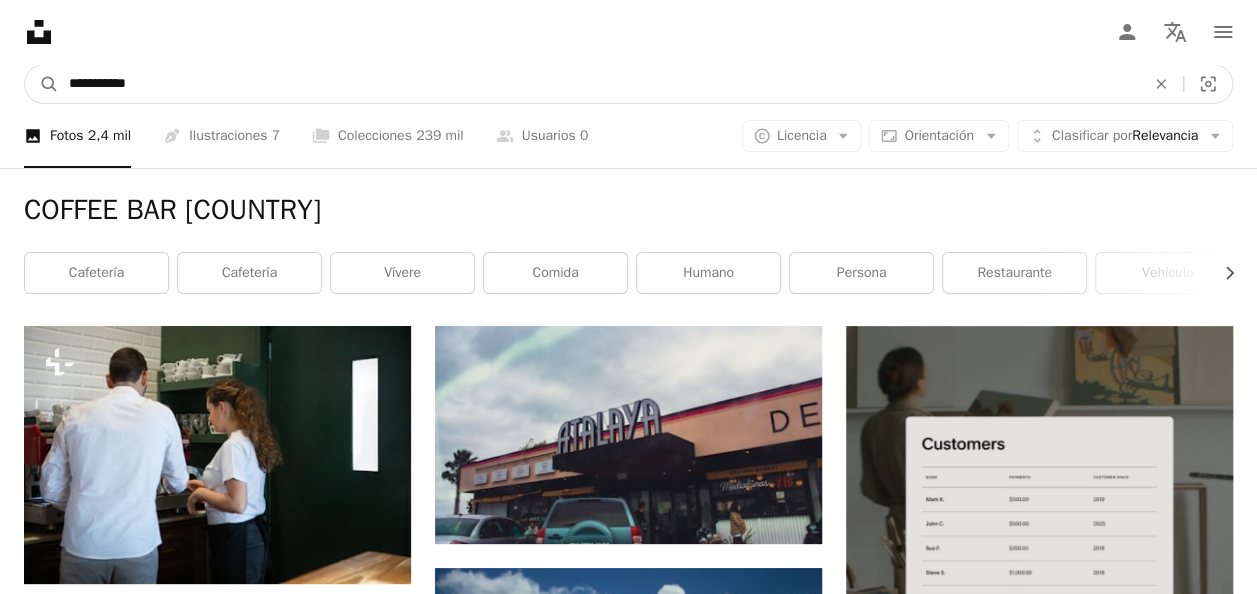 click on "**********" at bounding box center [599, 84] 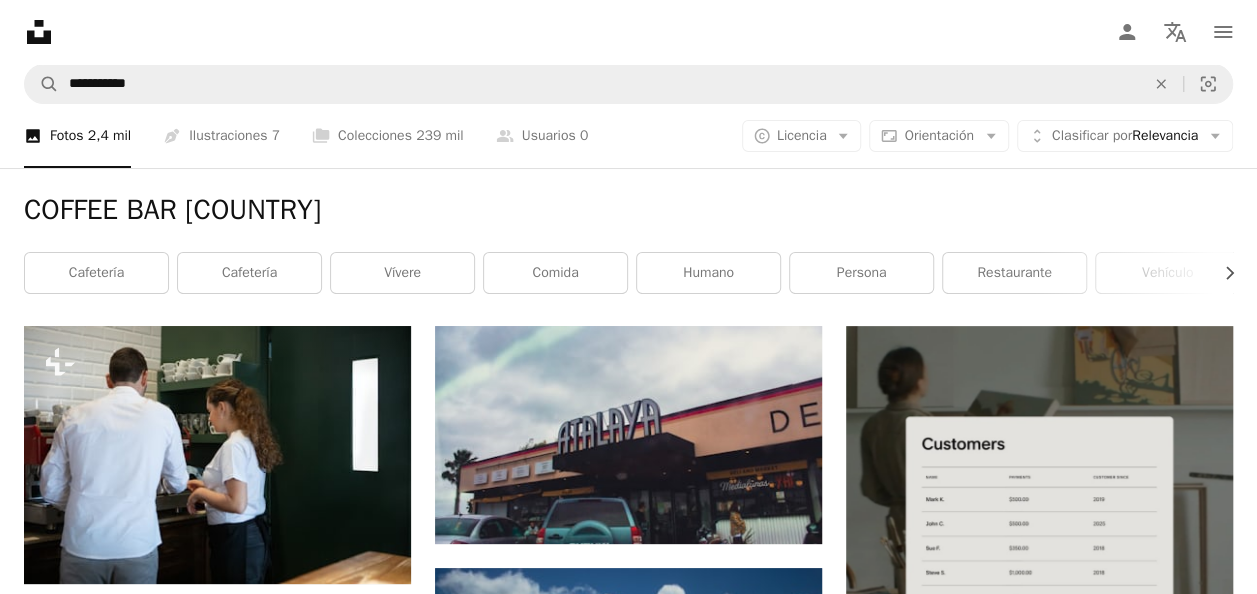 click on "Unsplash logo Página de inicio de Unsplash A photo Pen Tool A compass A stack of folders Download Person Localization icon navigation menu" at bounding box center [628, 32] 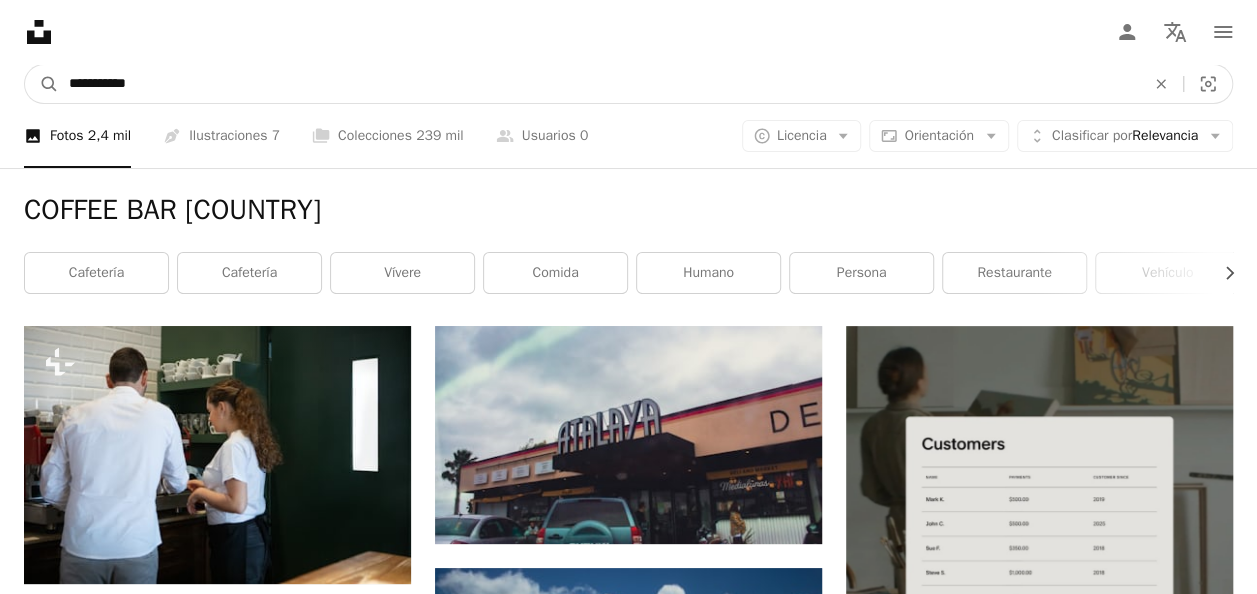 click on "**********" at bounding box center (599, 84) 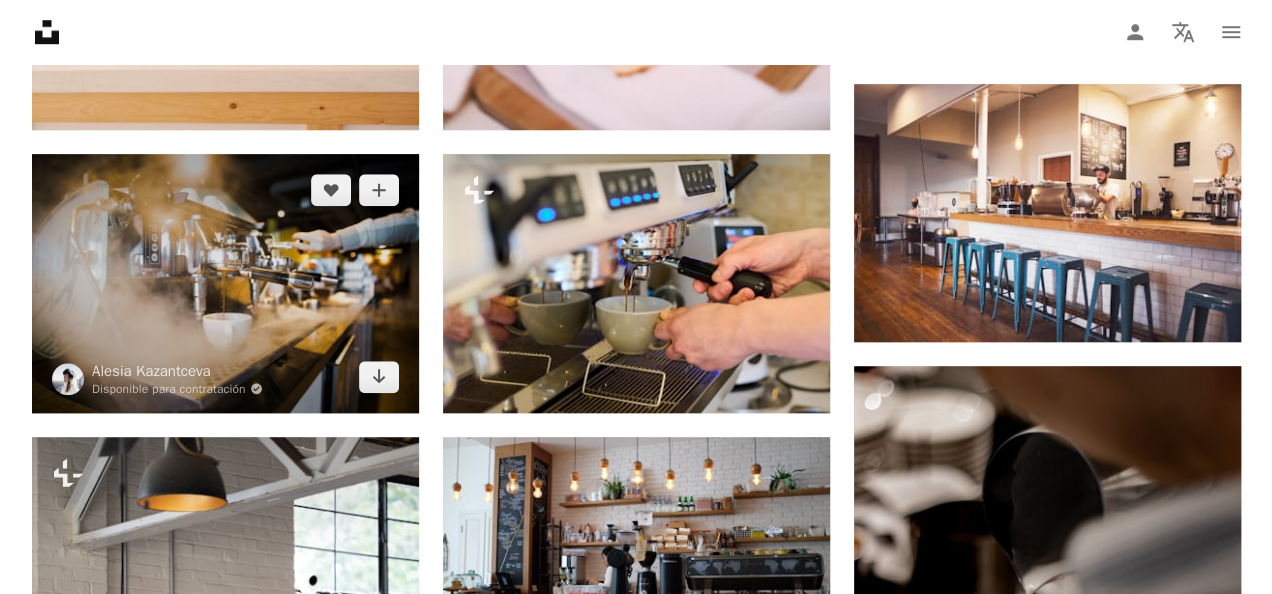scroll, scrollTop: 1000, scrollLeft: 0, axis: vertical 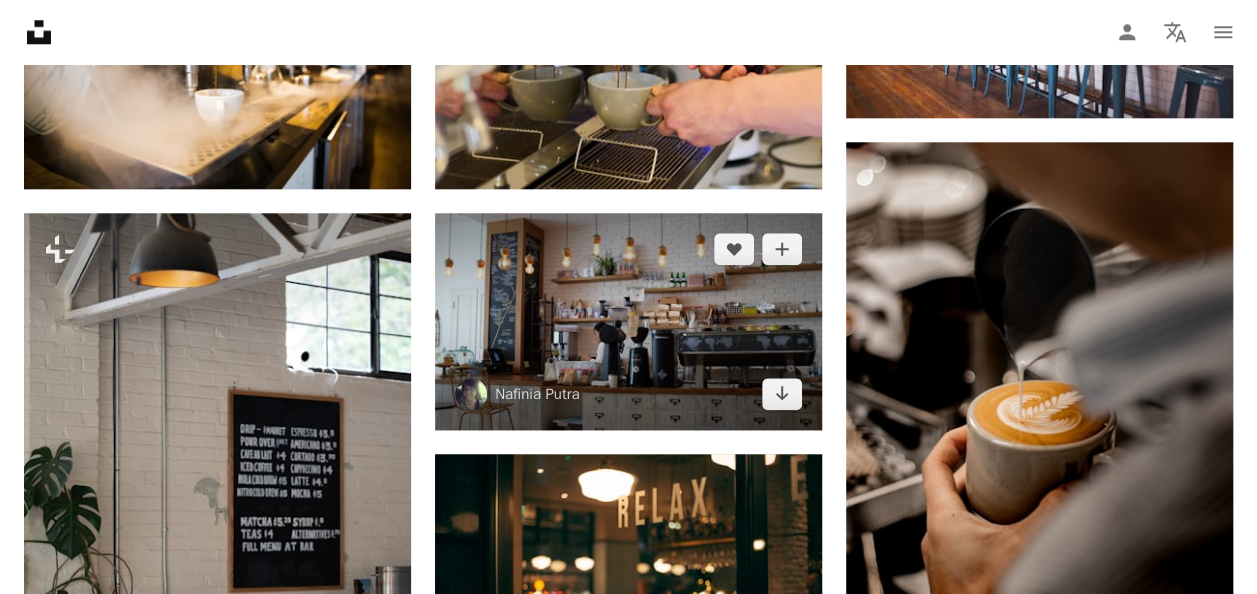click at bounding box center [628, 322] 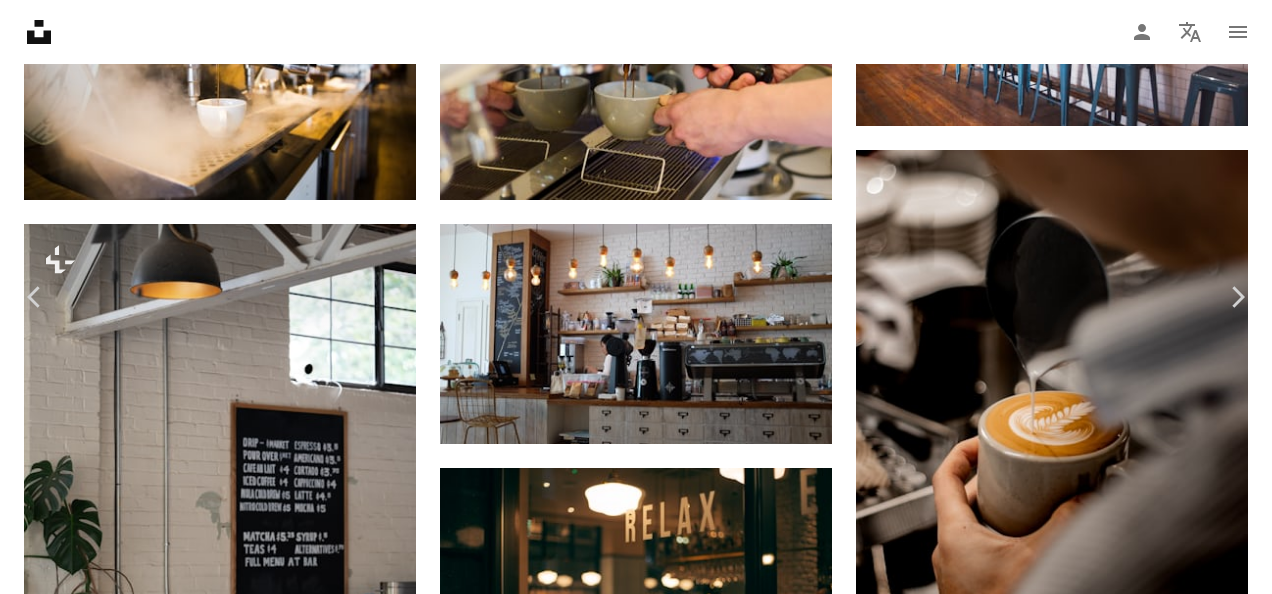 click on "Descargar gratis" at bounding box center [1066, 3344] 